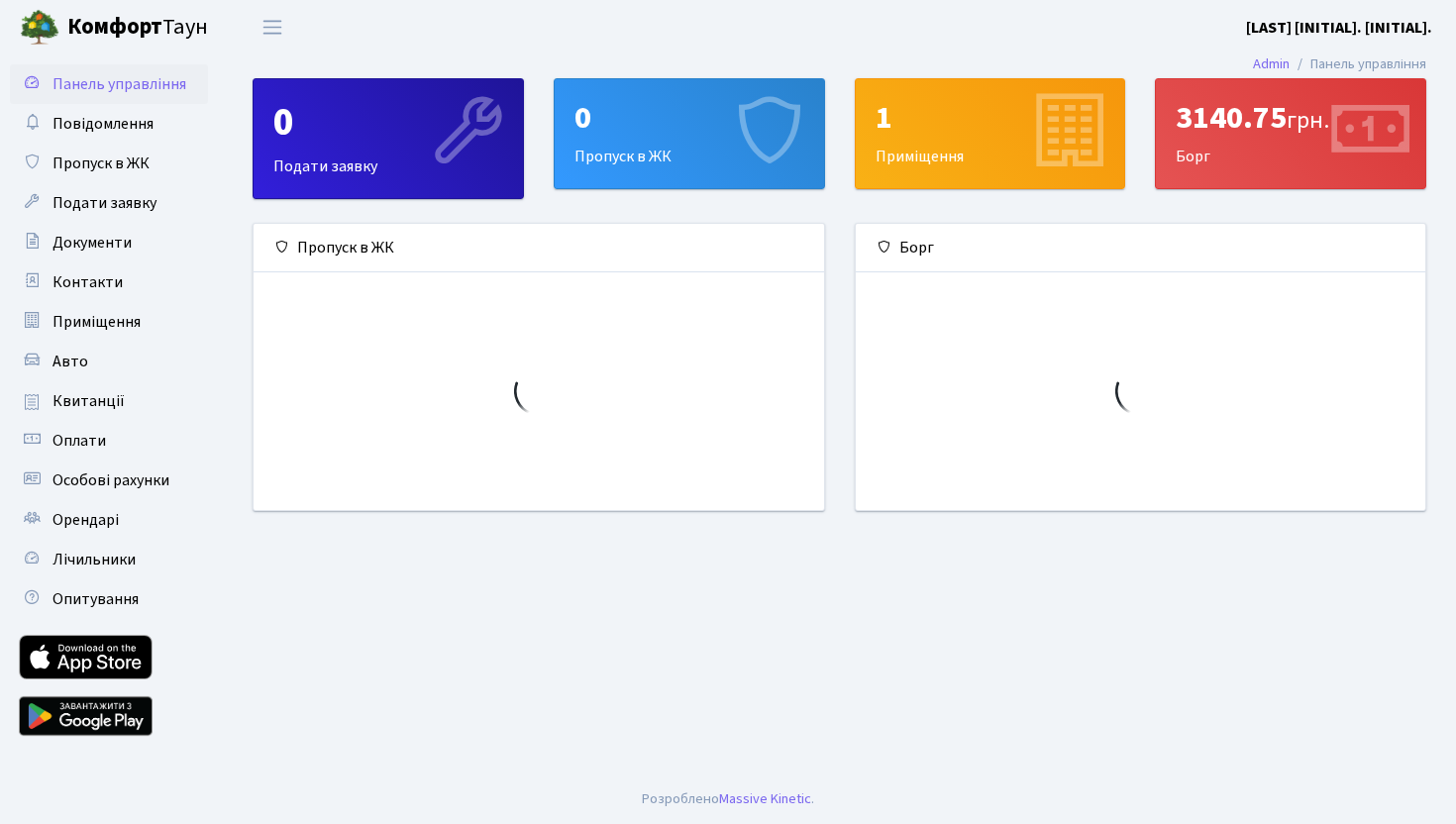 scroll, scrollTop: 0, scrollLeft: 0, axis: both 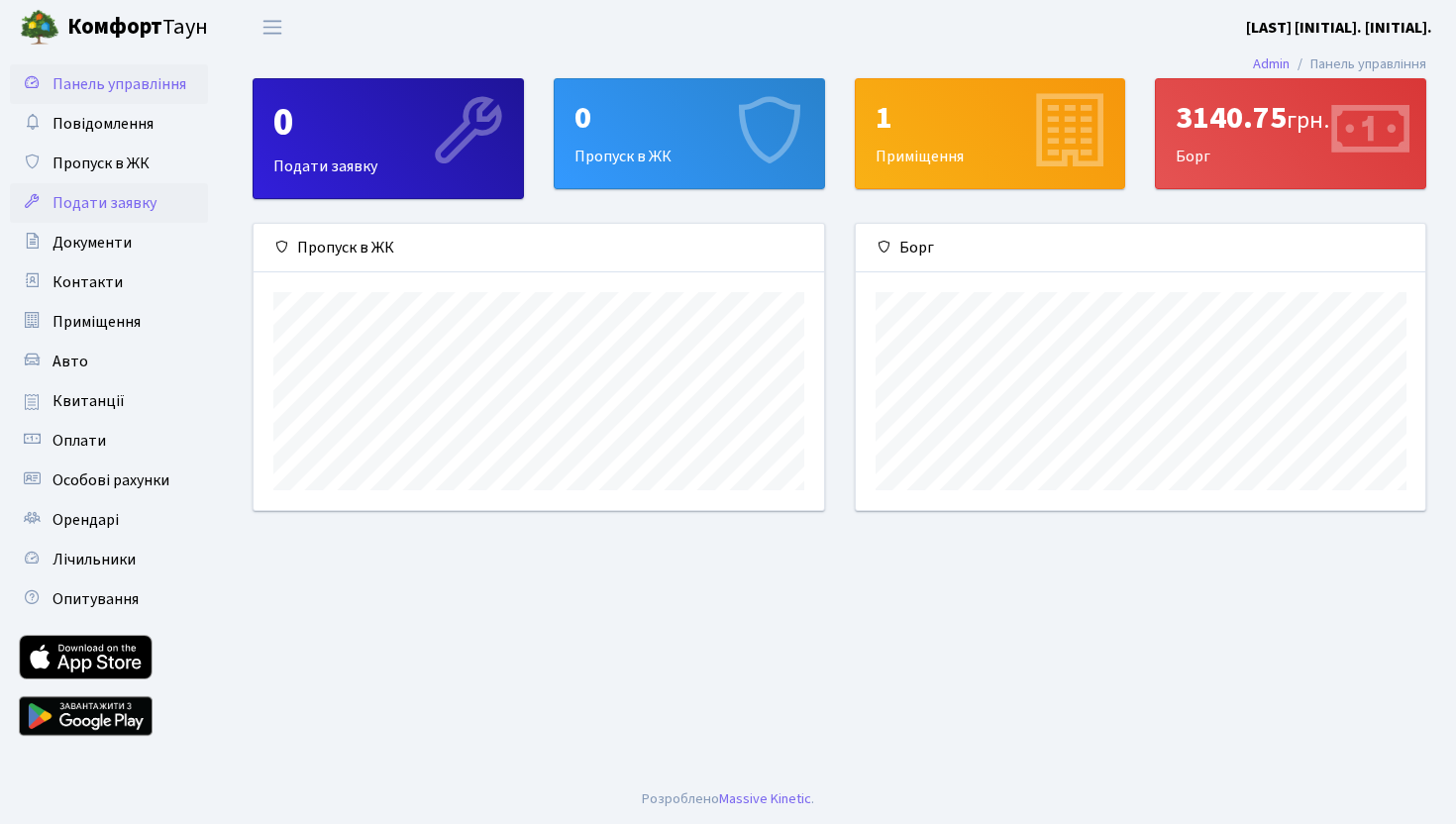 click on "Подати заявку" at bounding box center (104, 203) 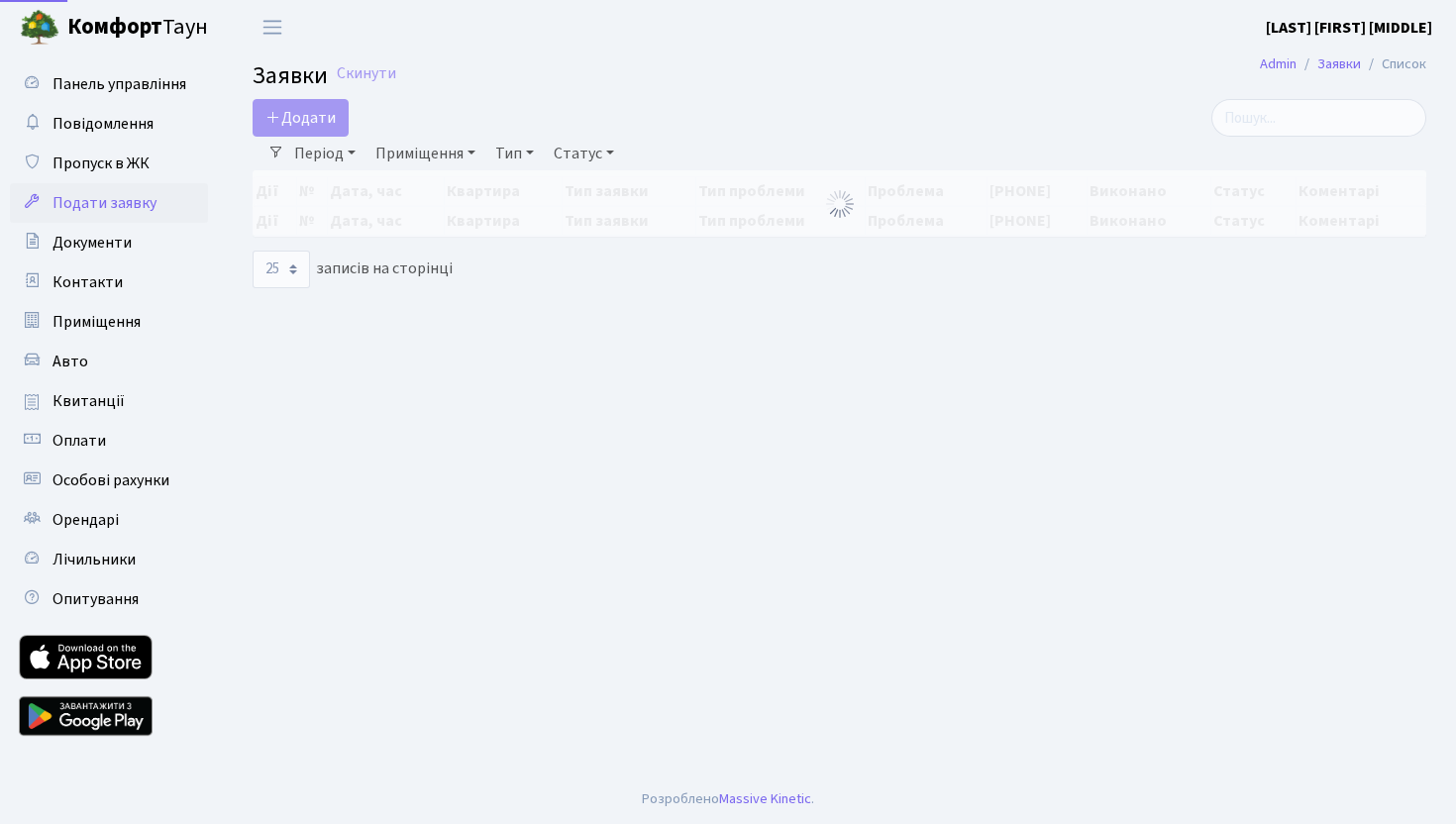 select on "25" 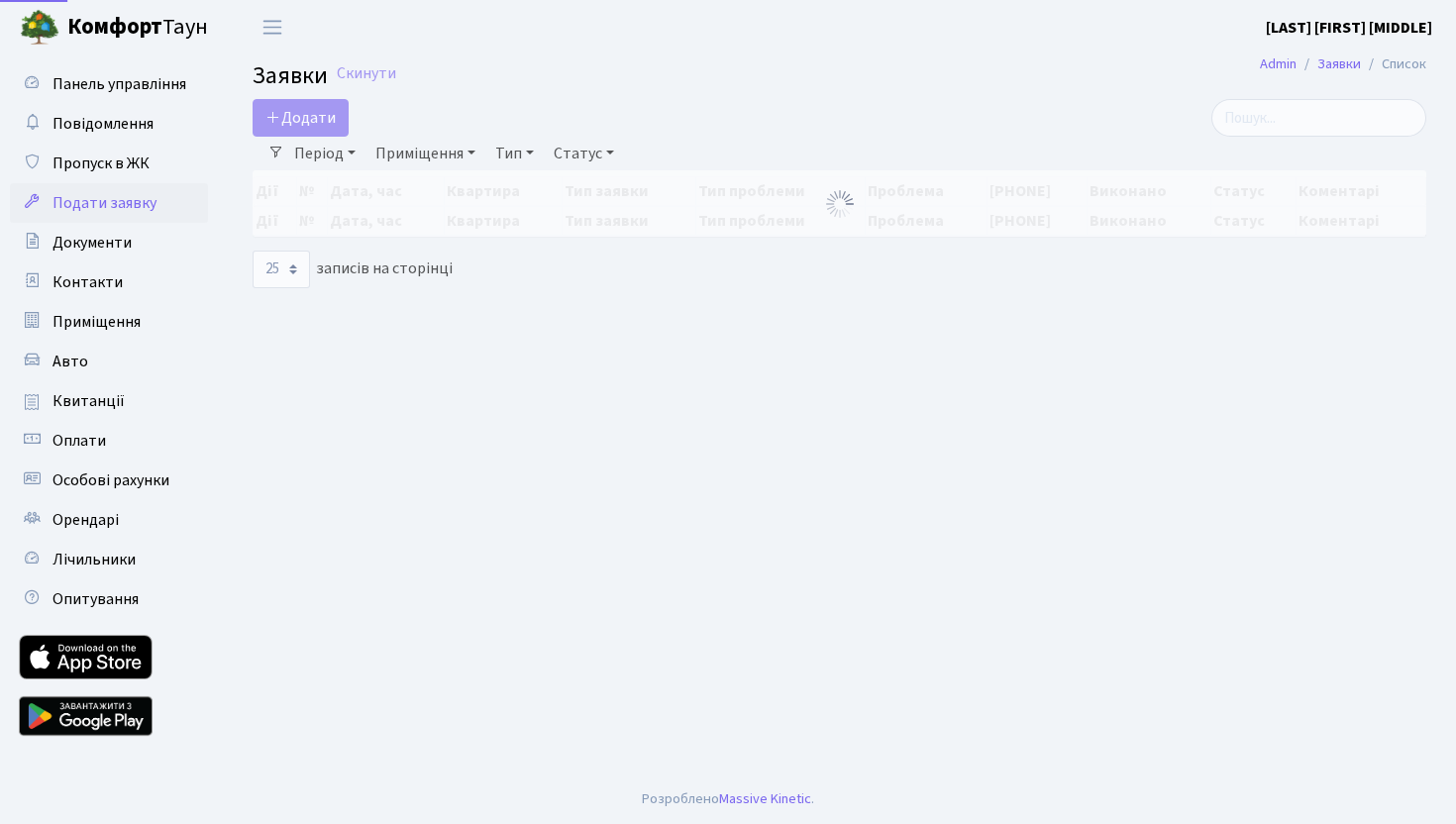 scroll, scrollTop: 0, scrollLeft: 0, axis: both 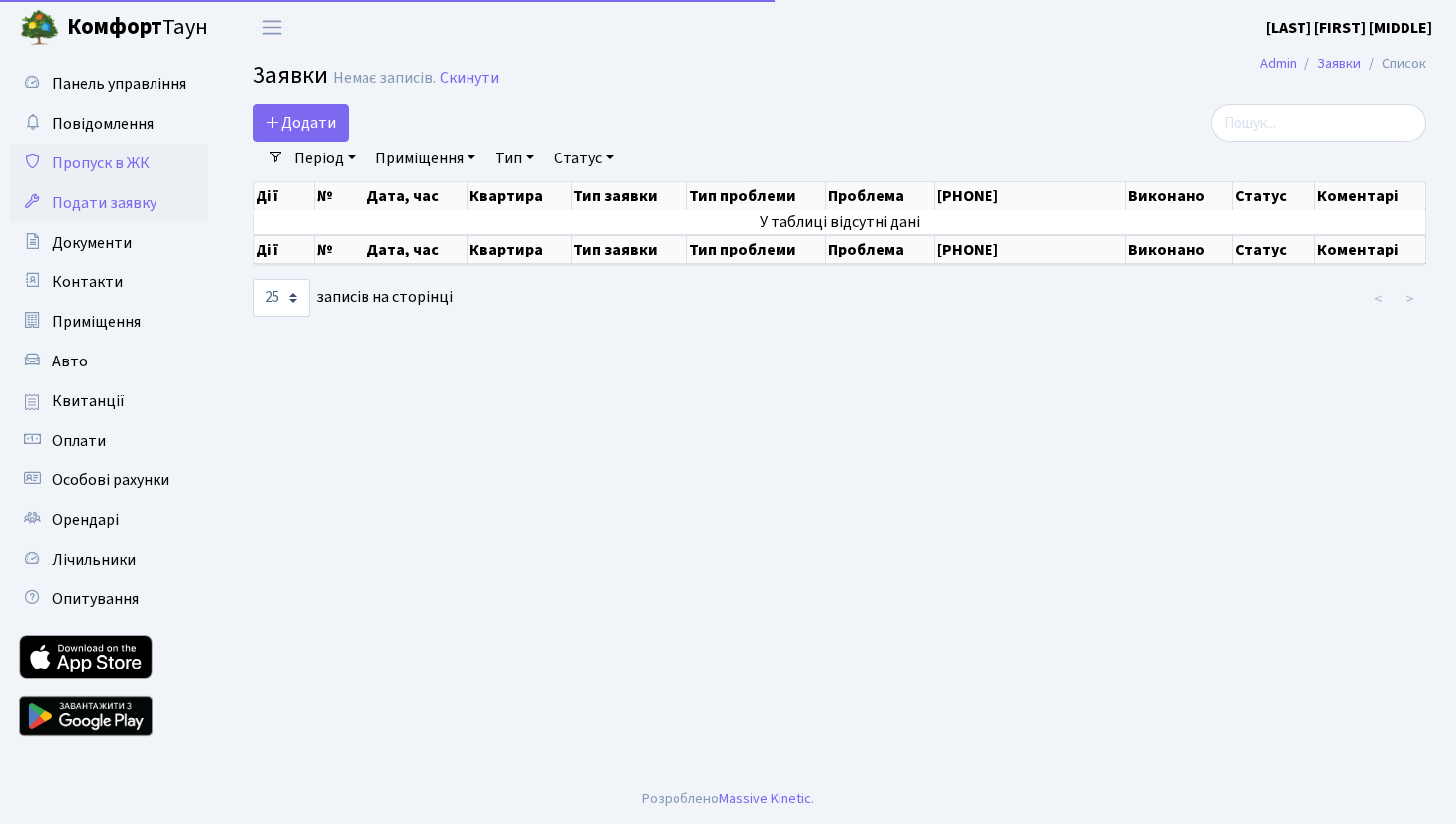 click on "Пропуск в ЖК" at bounding box center [101, 163] 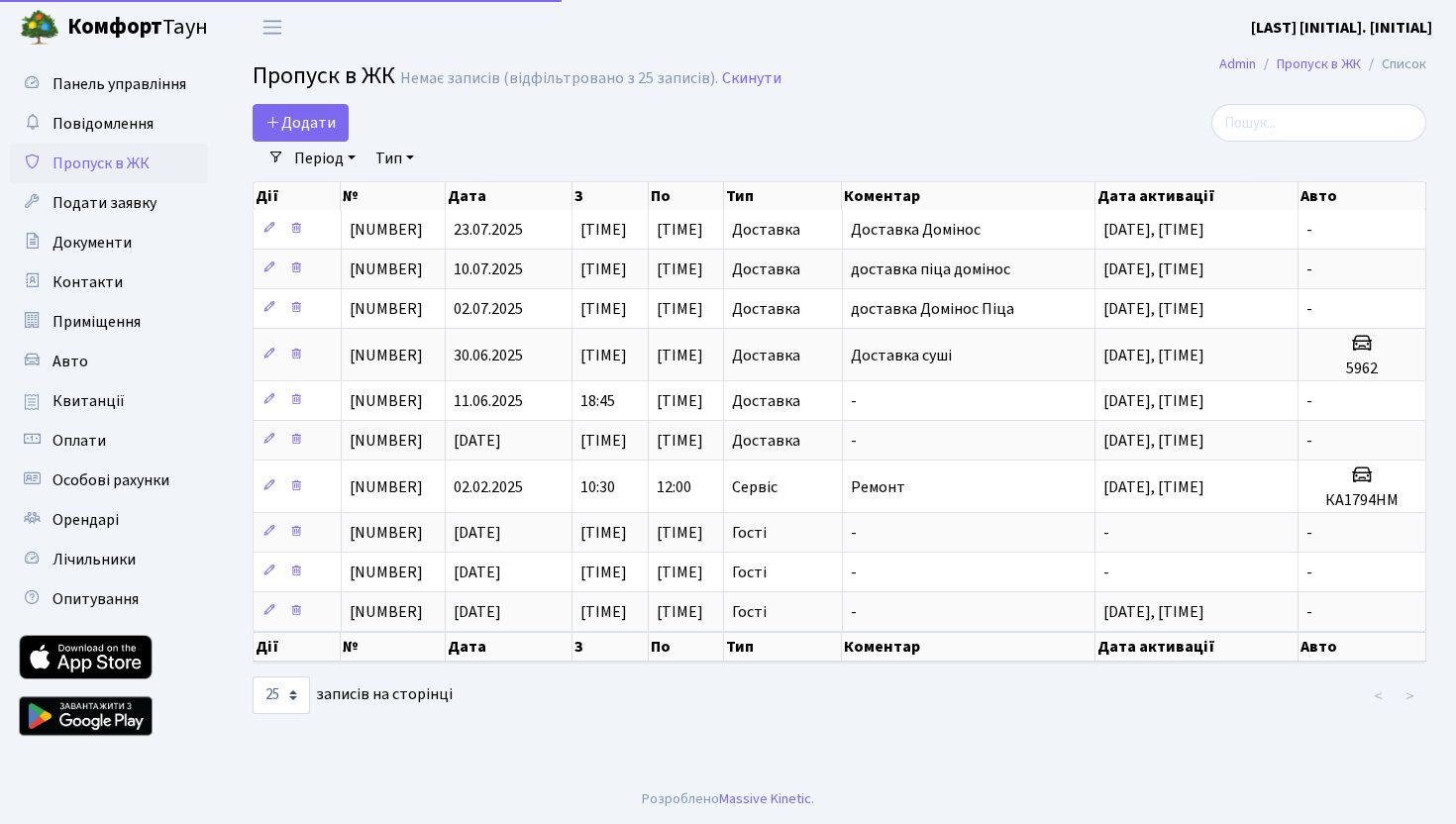 select on "25" 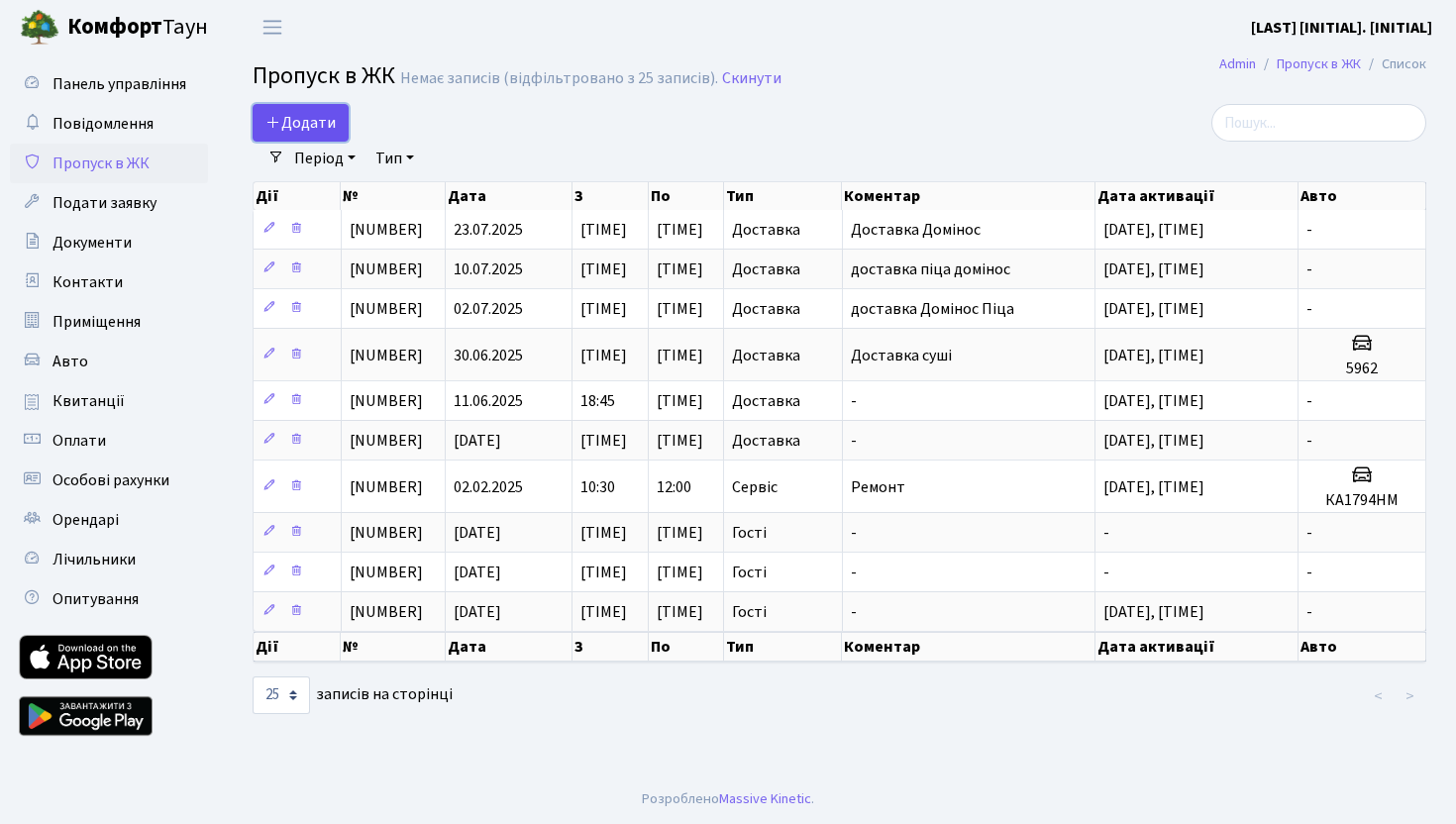 click on "Додати" at bounding box center (300, 123) 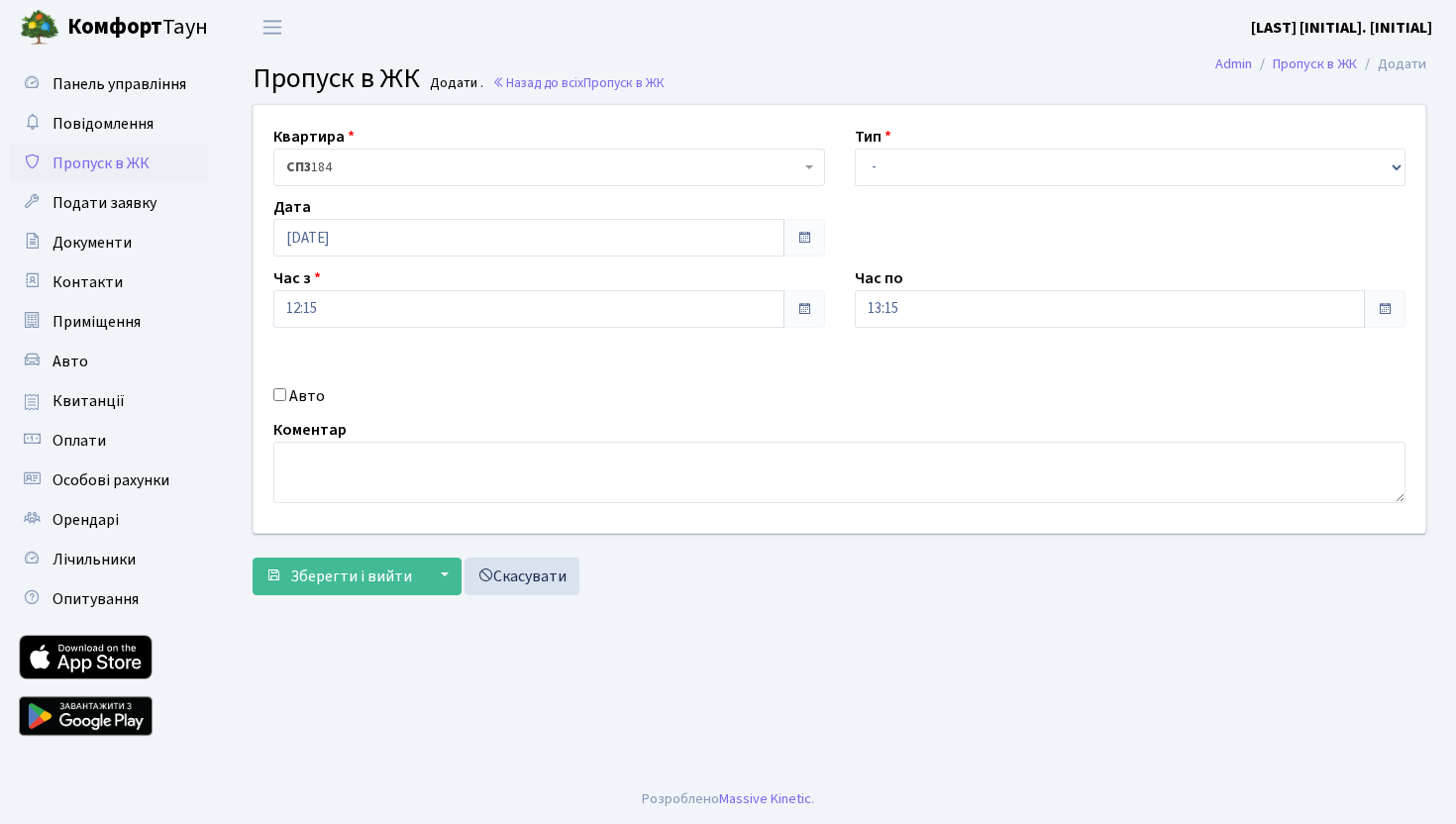 scroll, scrollTop: 0, scrollLeft: 0, axis: both 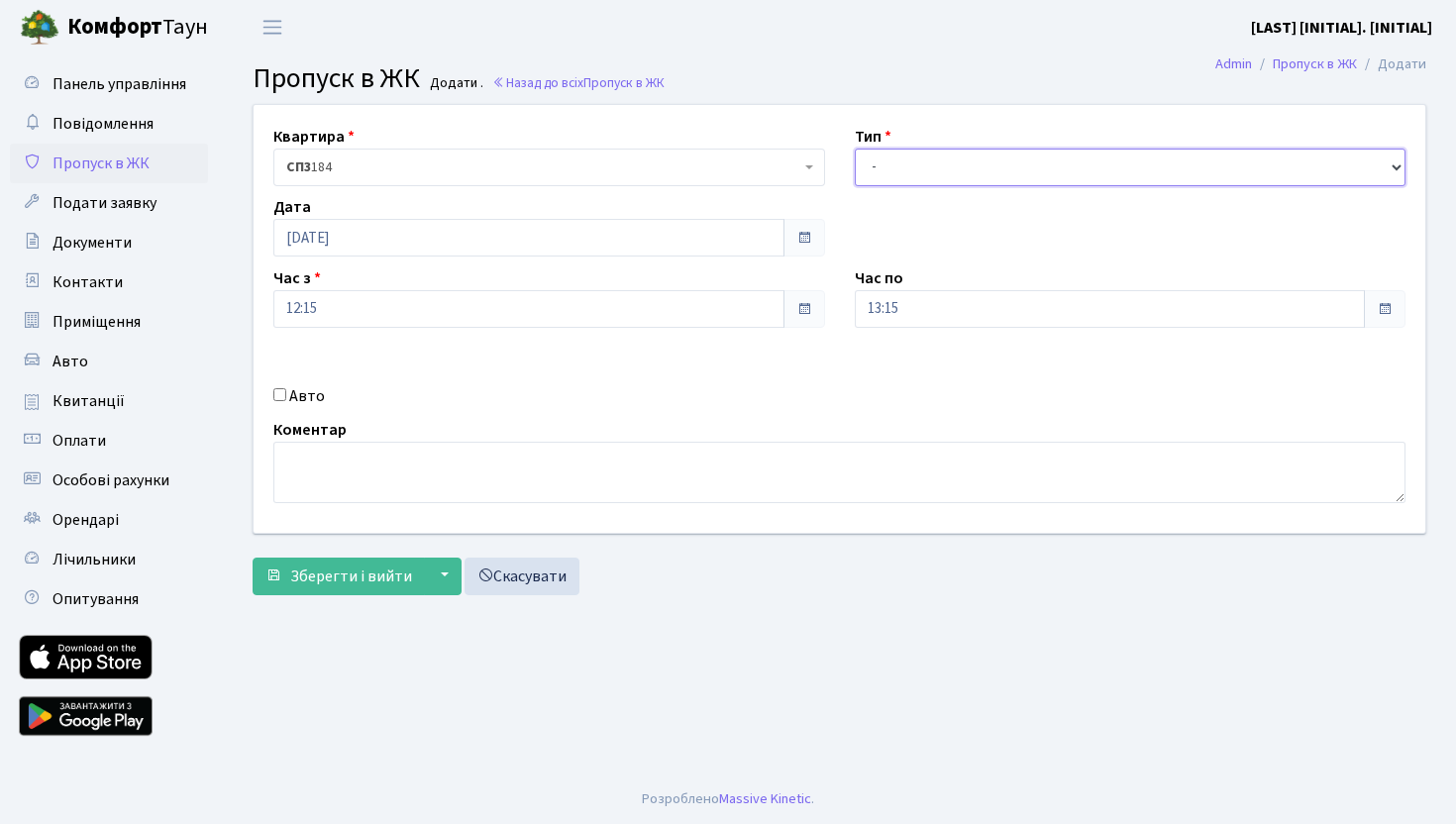 click on "-
Доставка
Таксі
Гості
Сервіс" at bounding box center (1130, 167) 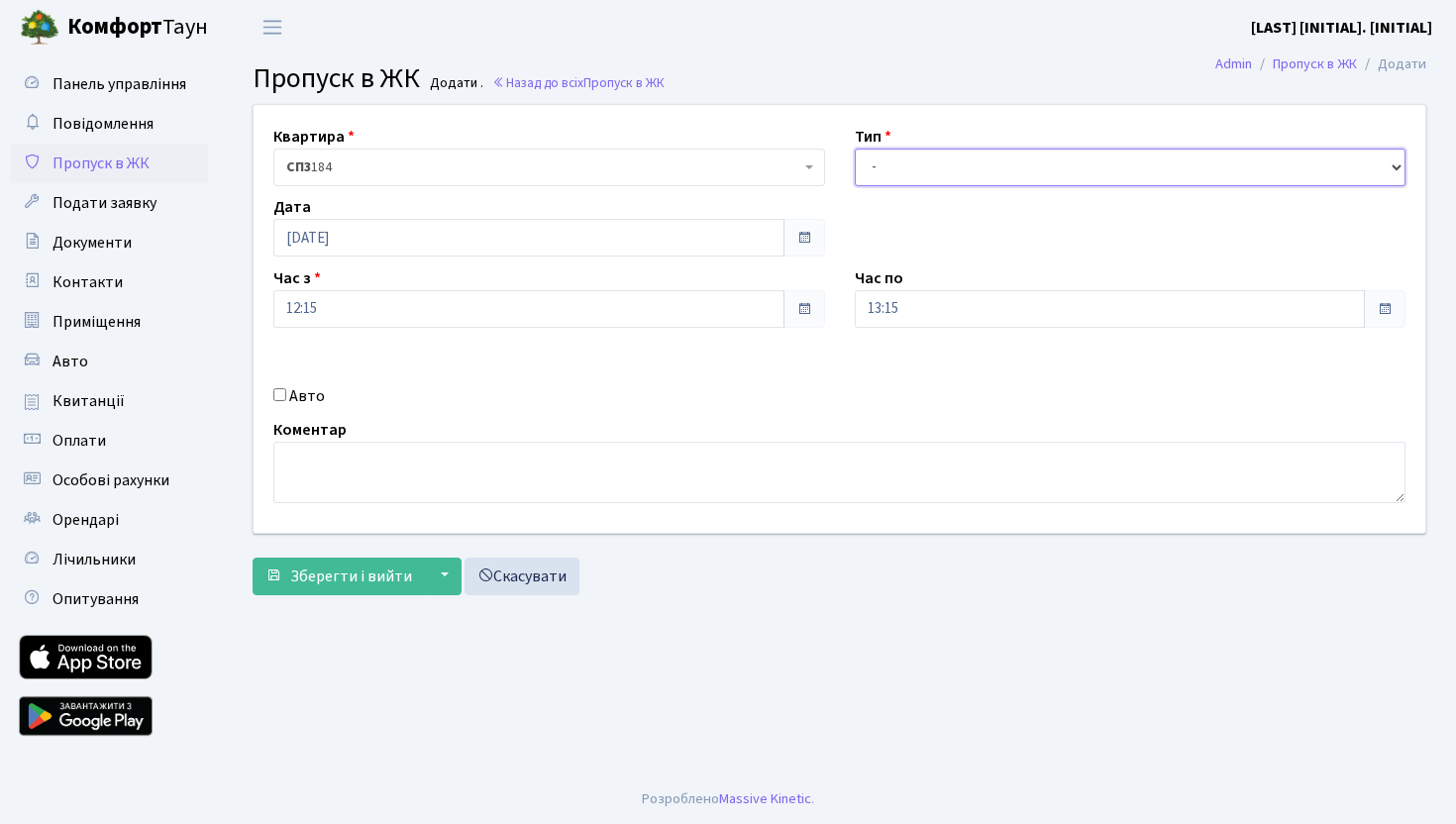 select on "3" 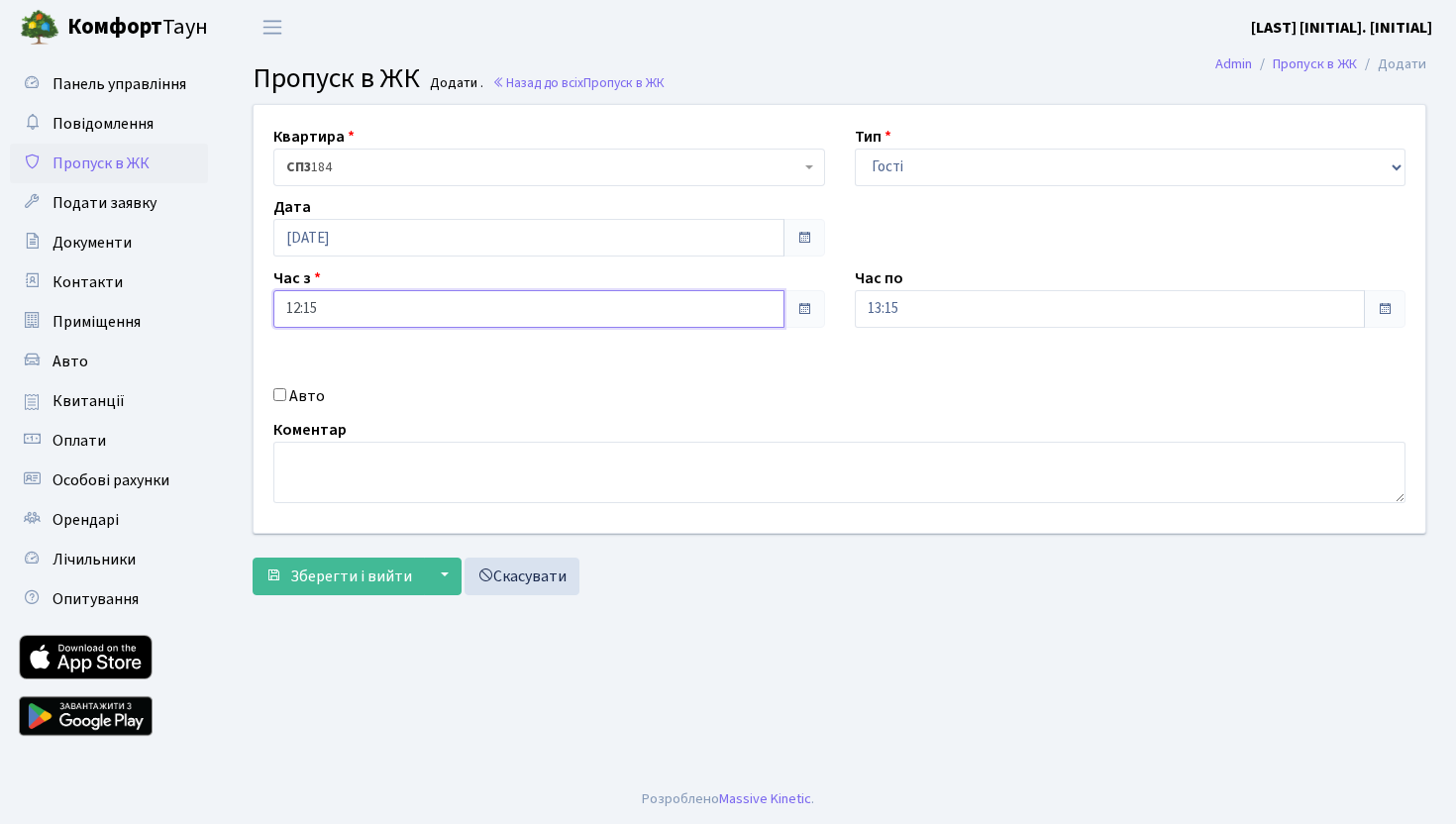 click on "12:15" at bounding box center [529, 309] 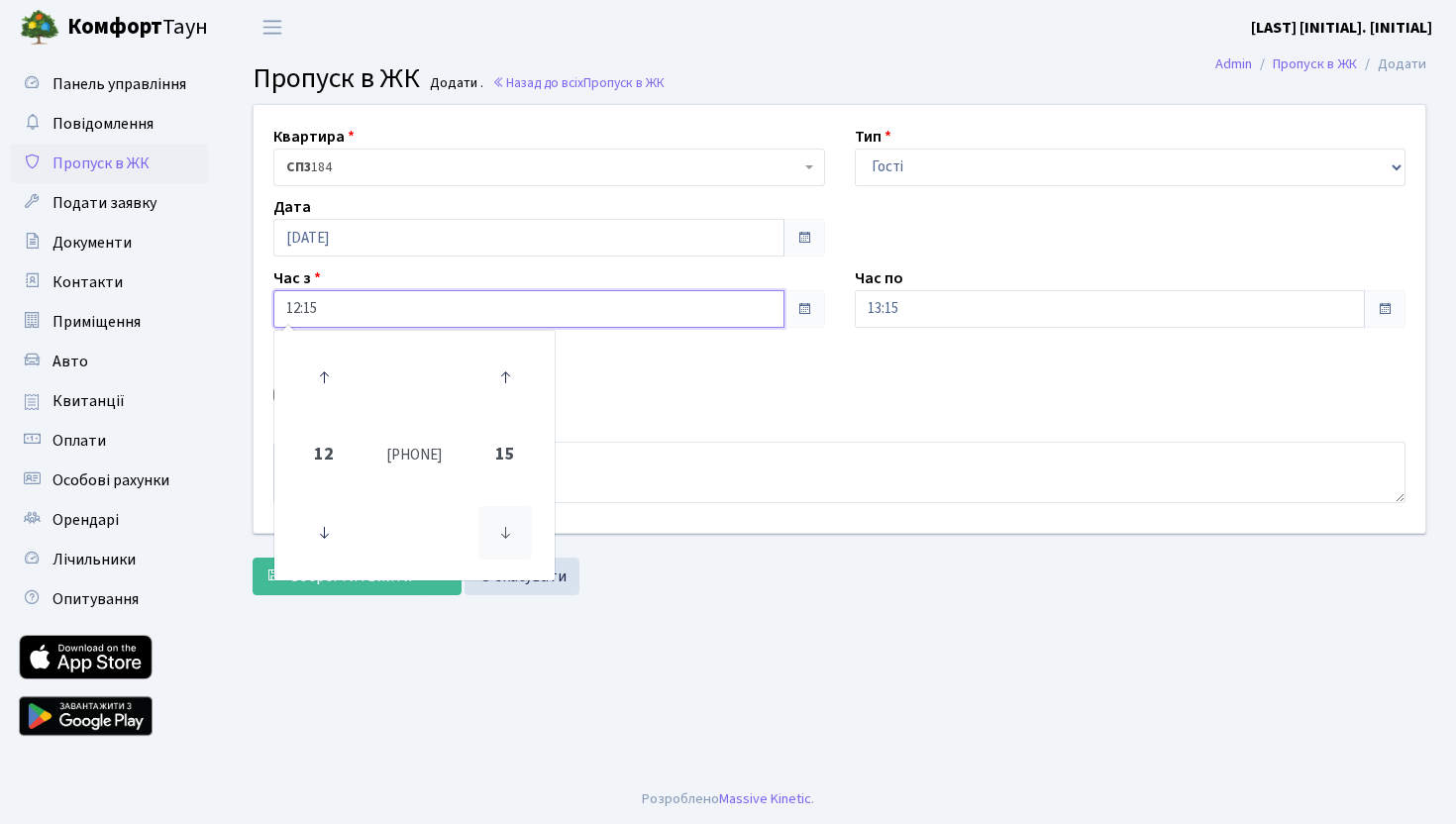 click at bounding box center (505, 533) 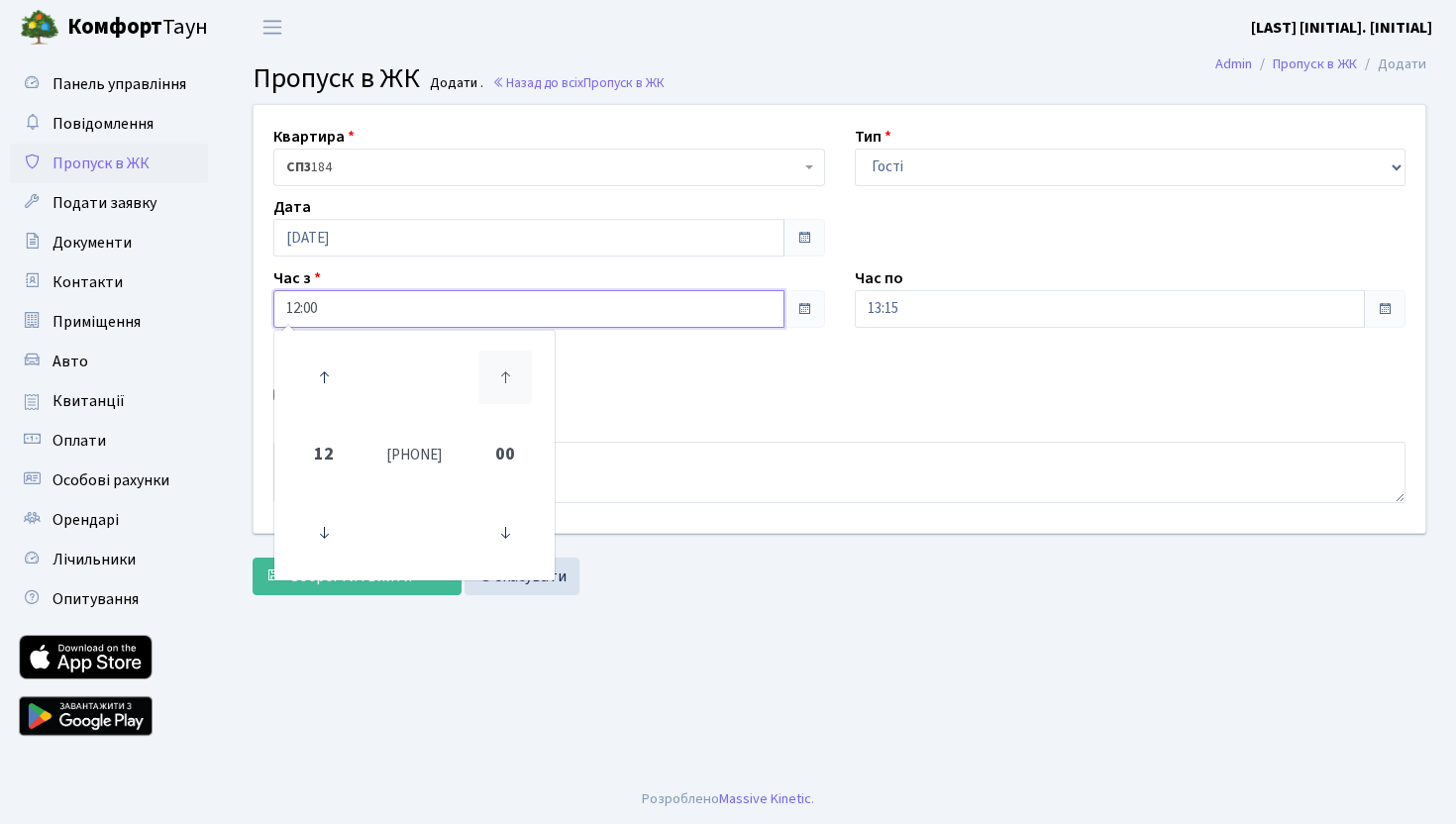 click at bounding box center [505, 377] 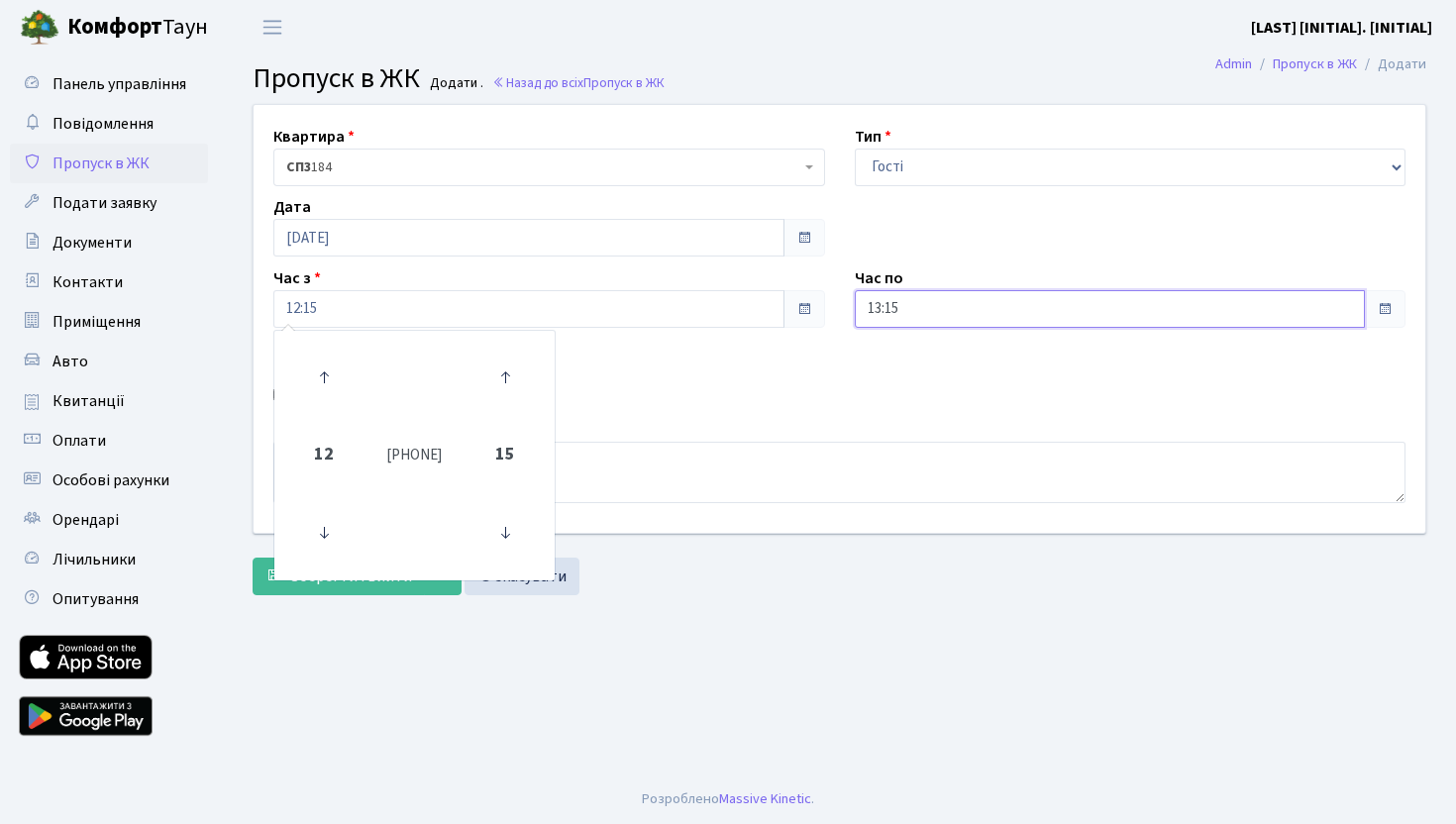 click on "13:15" at bounding box center [1110, 309] 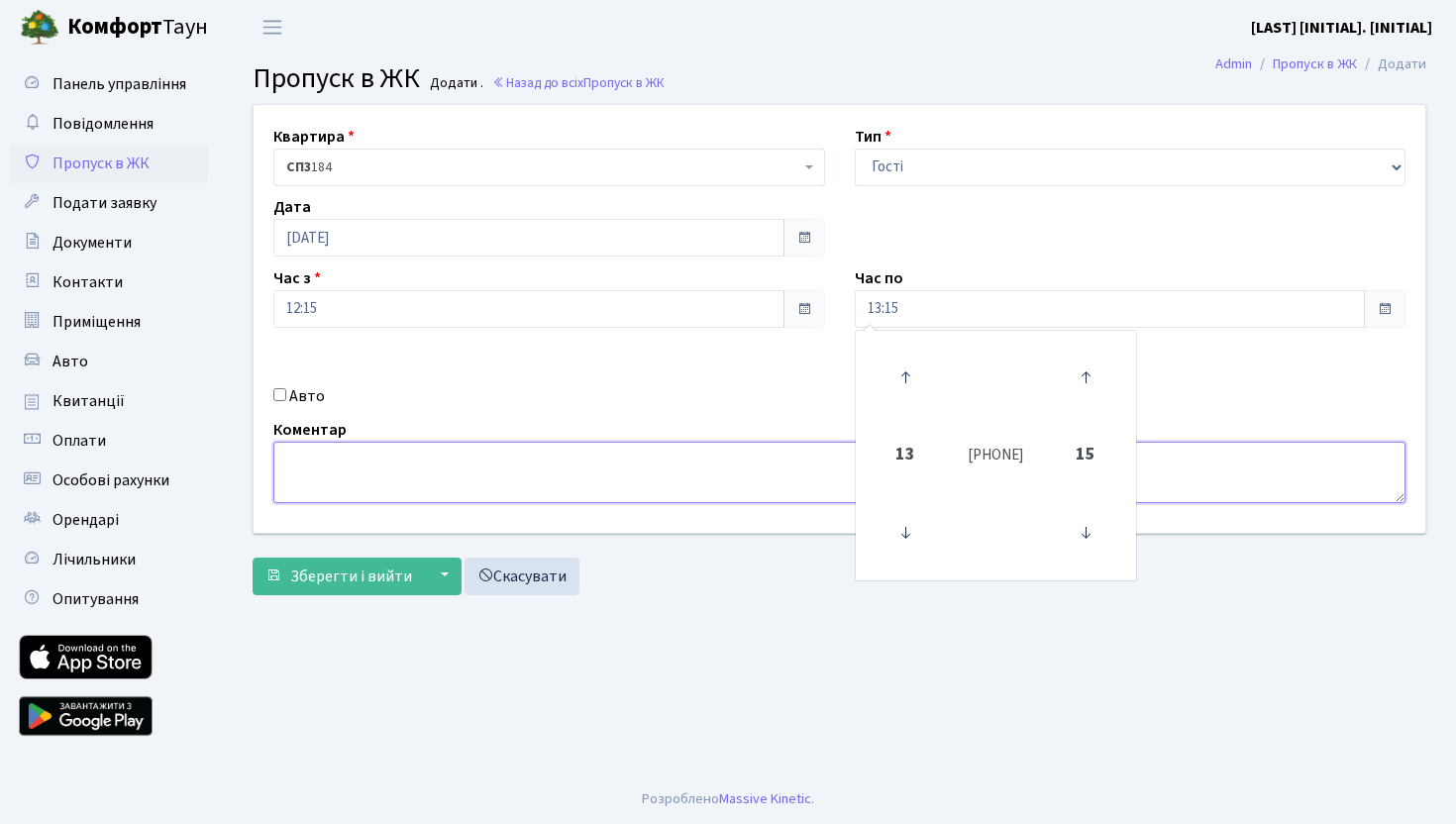 click at bounding box center (839, 472) 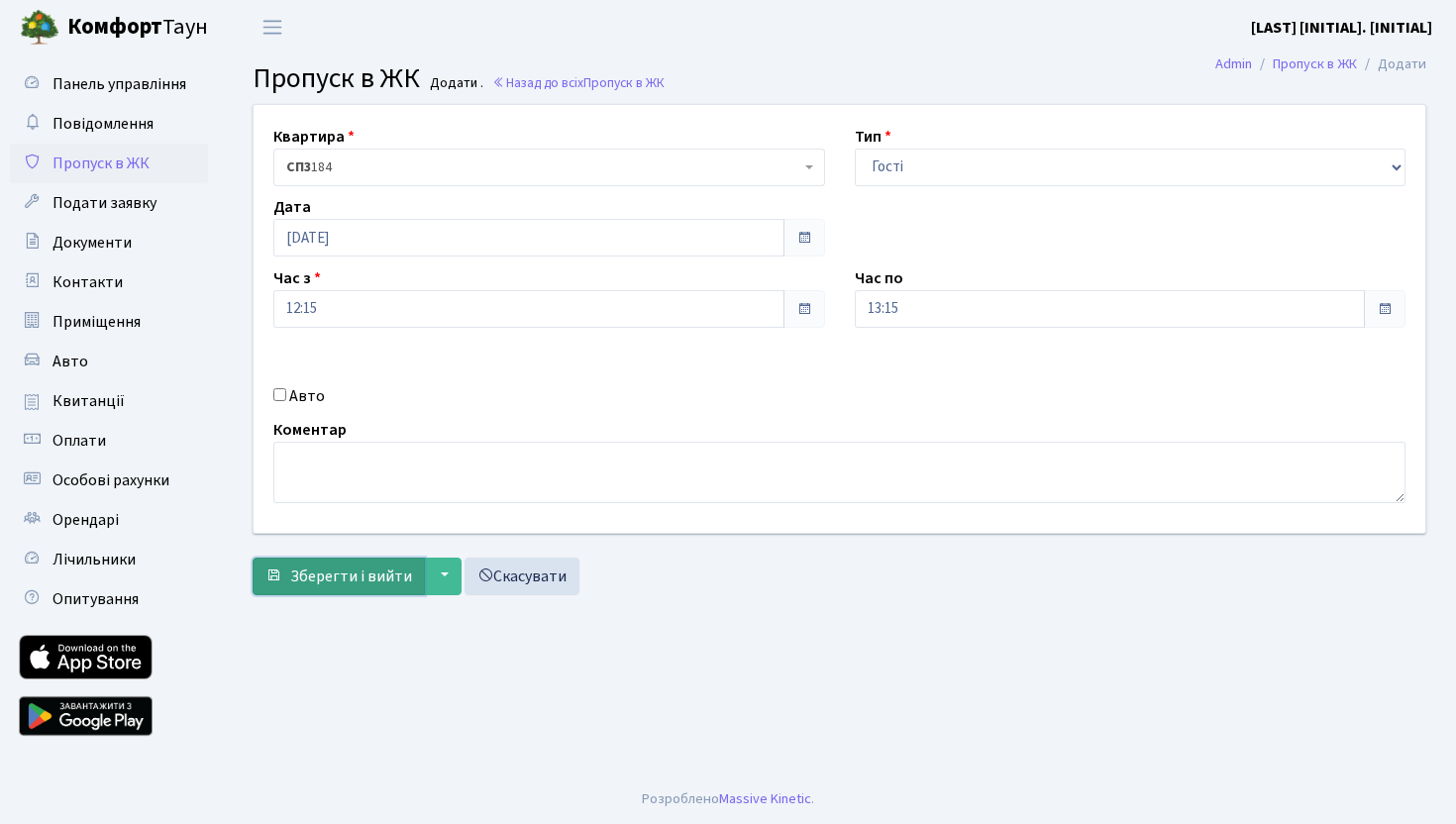 click on "Зберегти і вийти" at bounding box center [351, 576] 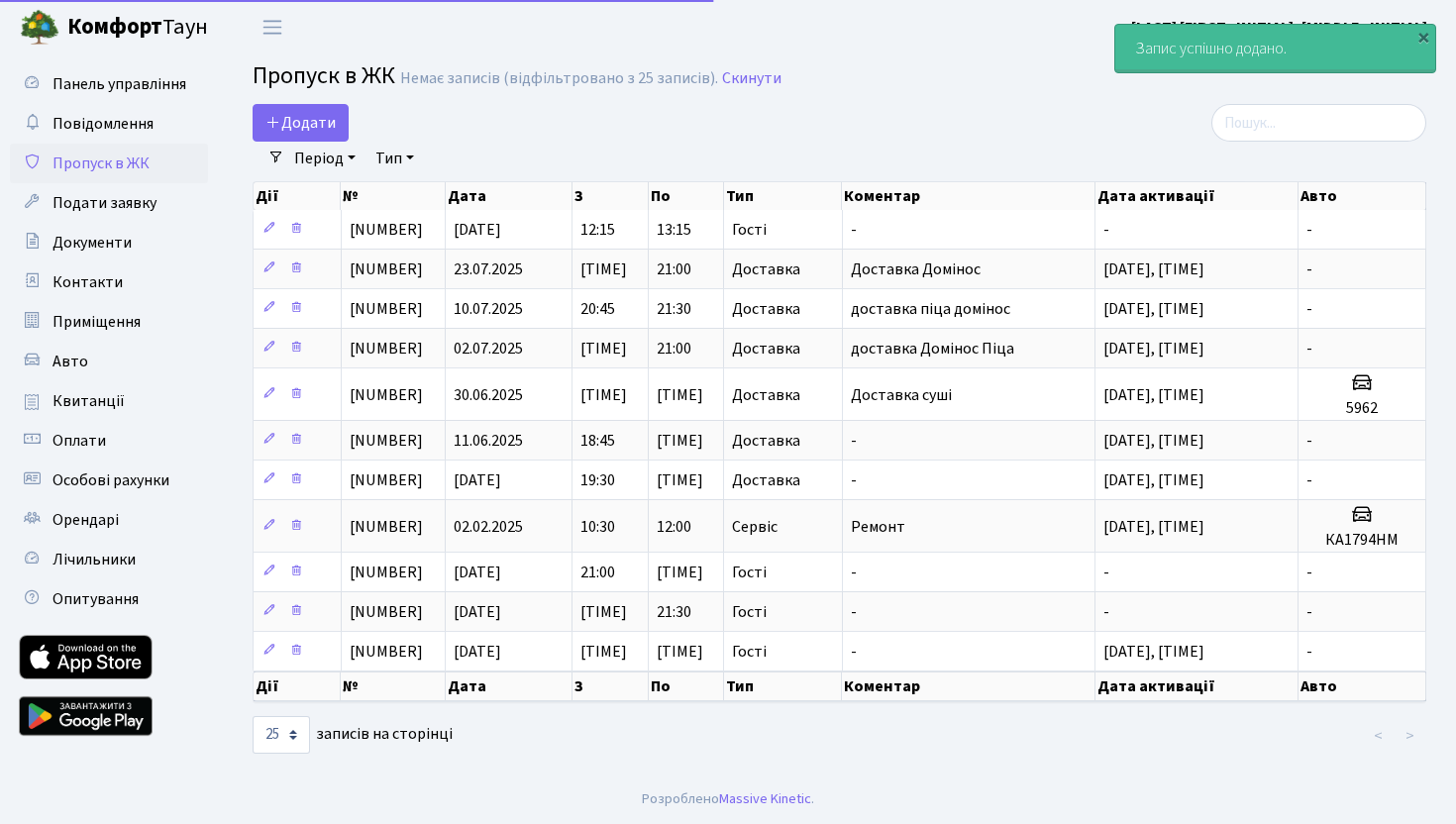 select on "25" 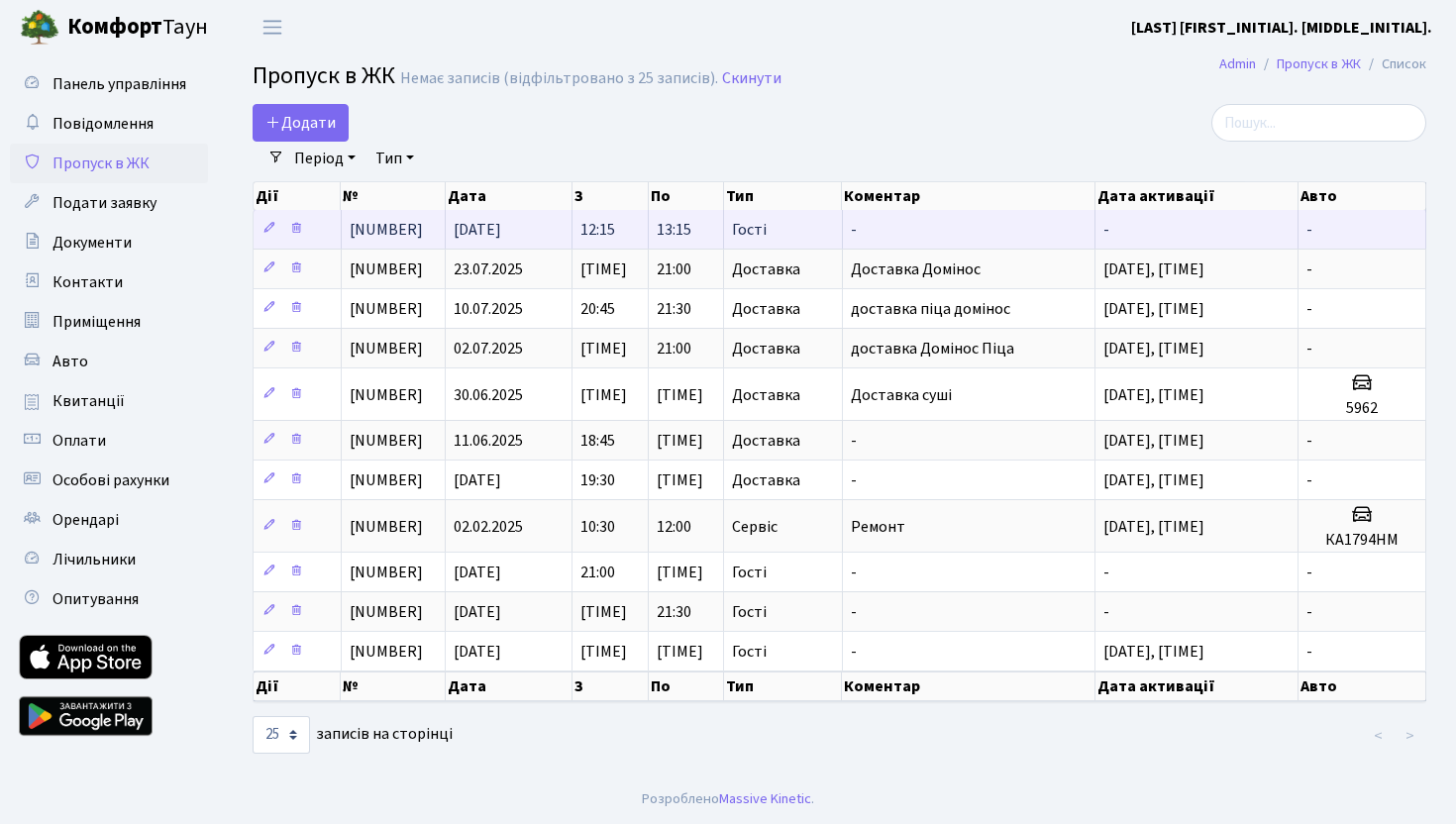 click on "-" at bounding box center (1362, 229) 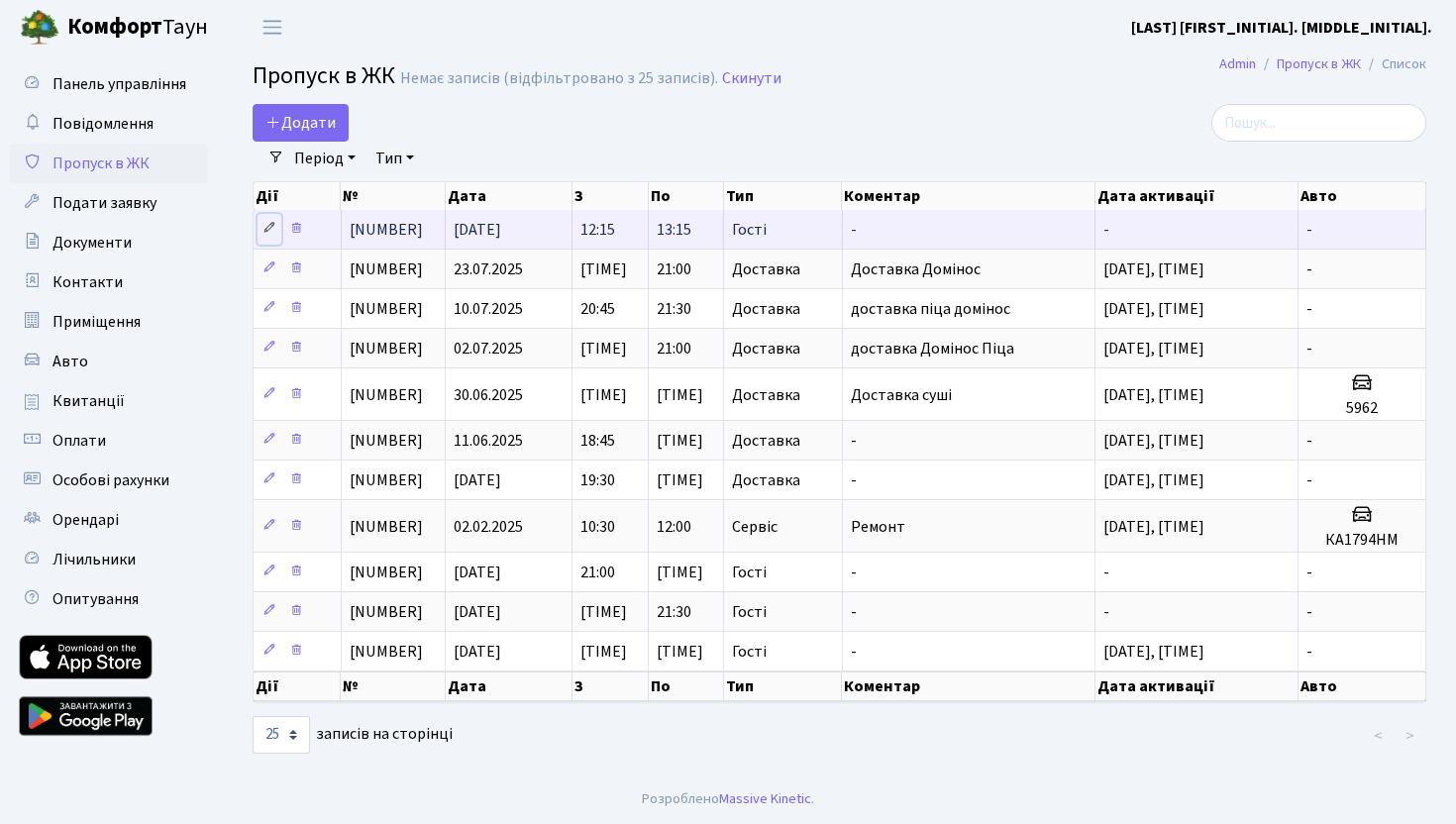 click at bounding box center (269, 228) 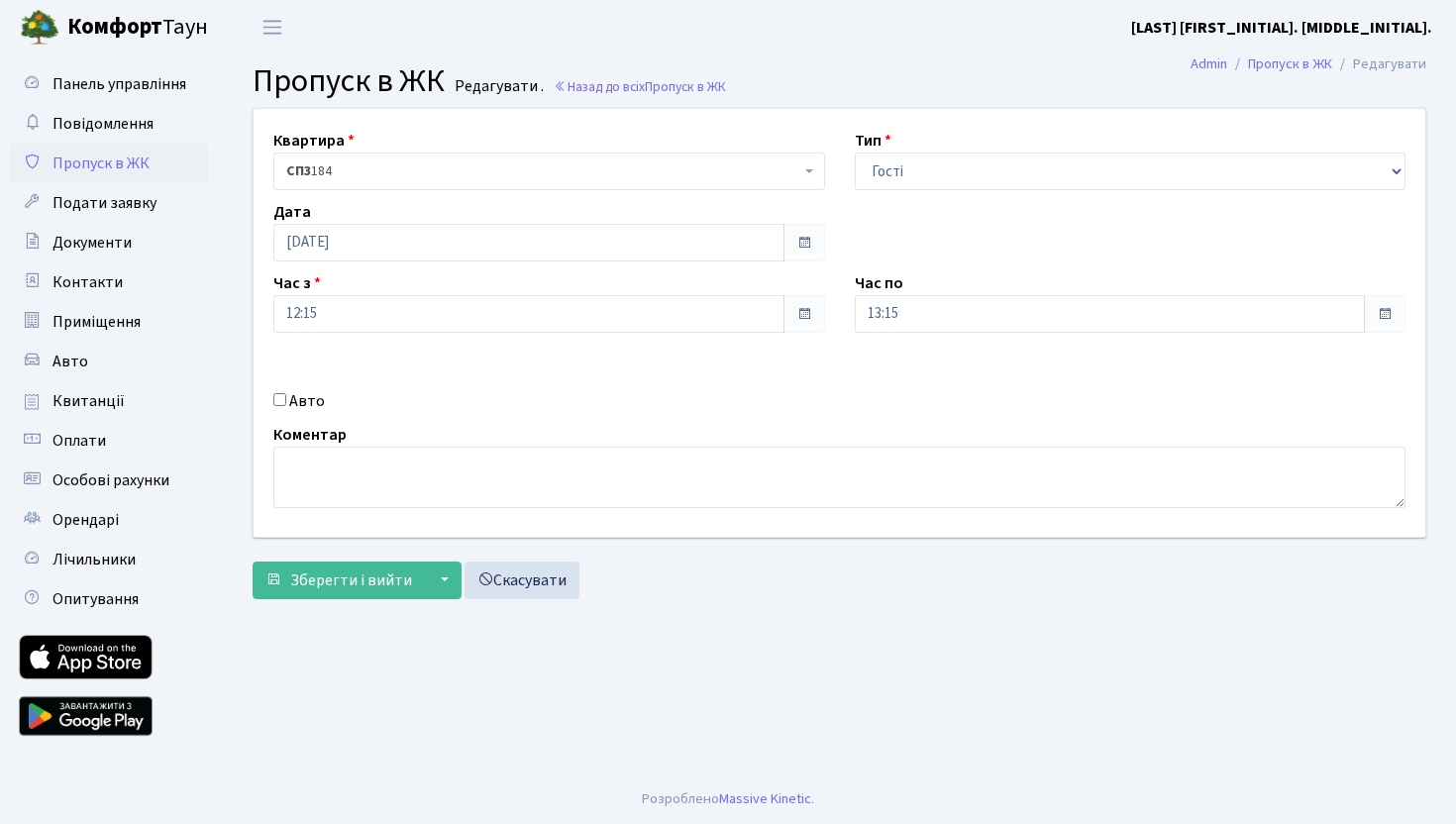 scroll, scrollTop: 0, scrollLeft: 0, axis: both 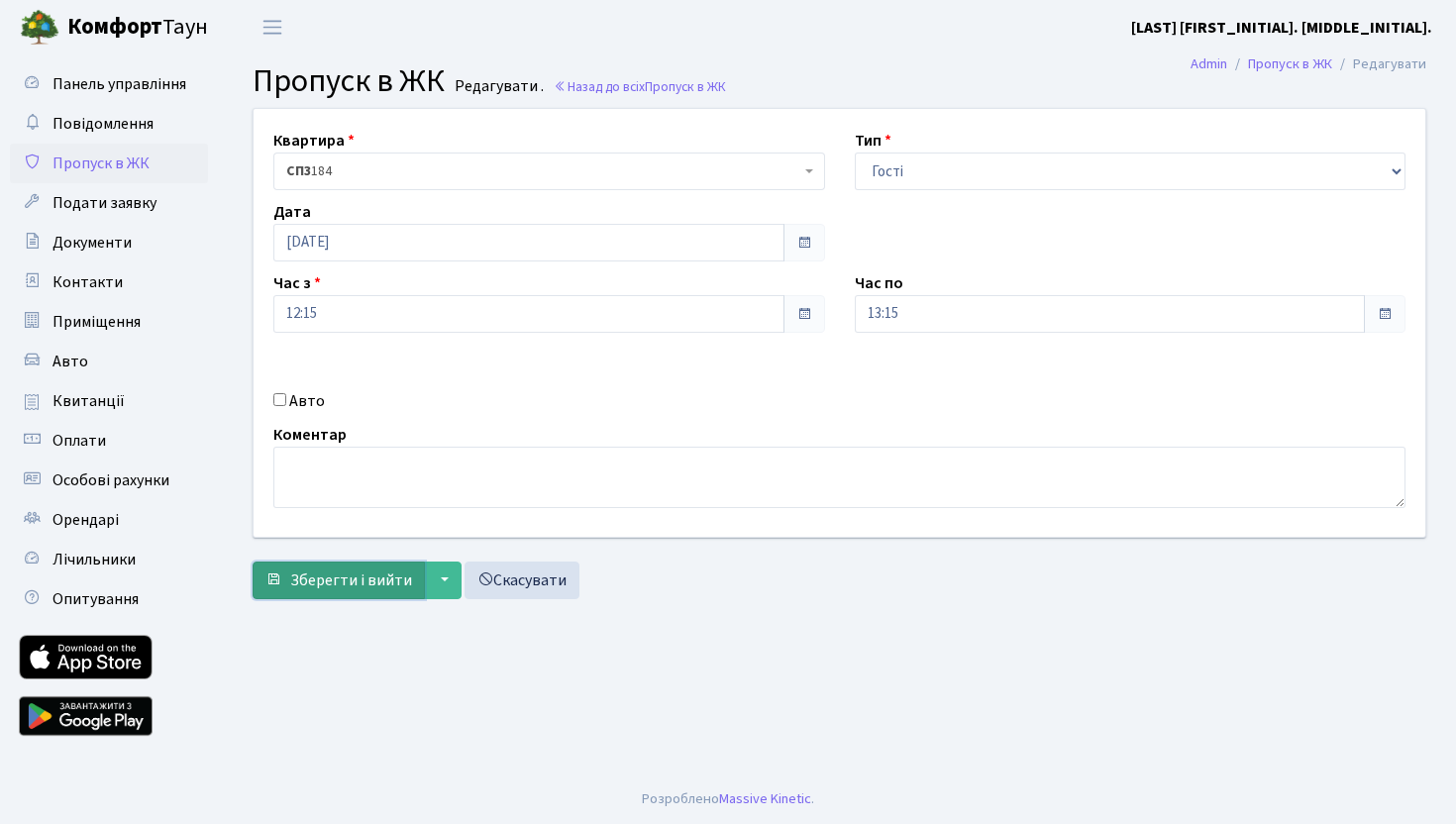 click on "Зберегти і вийти" at bounding box center [351, 580] 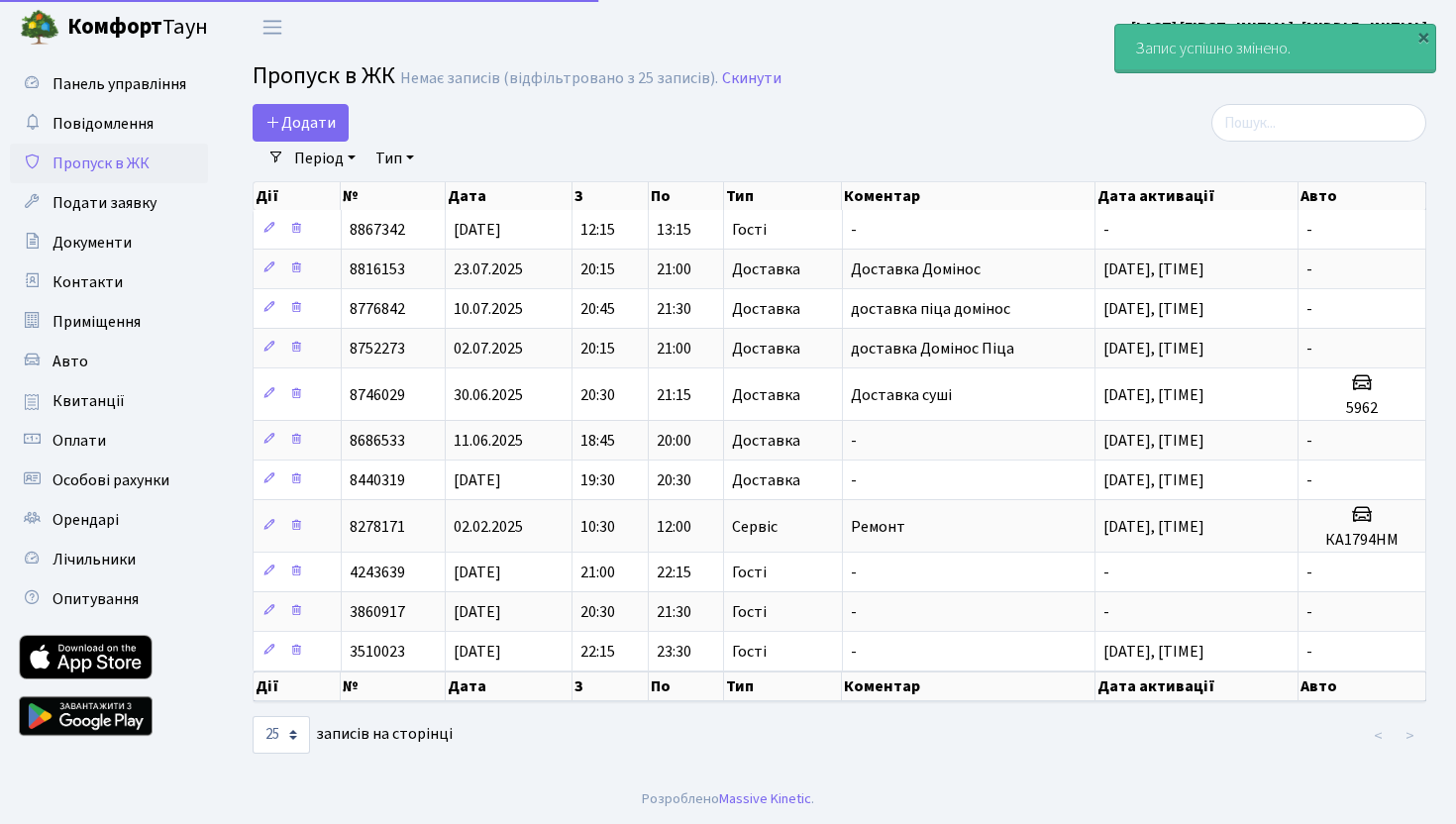select on "25" 